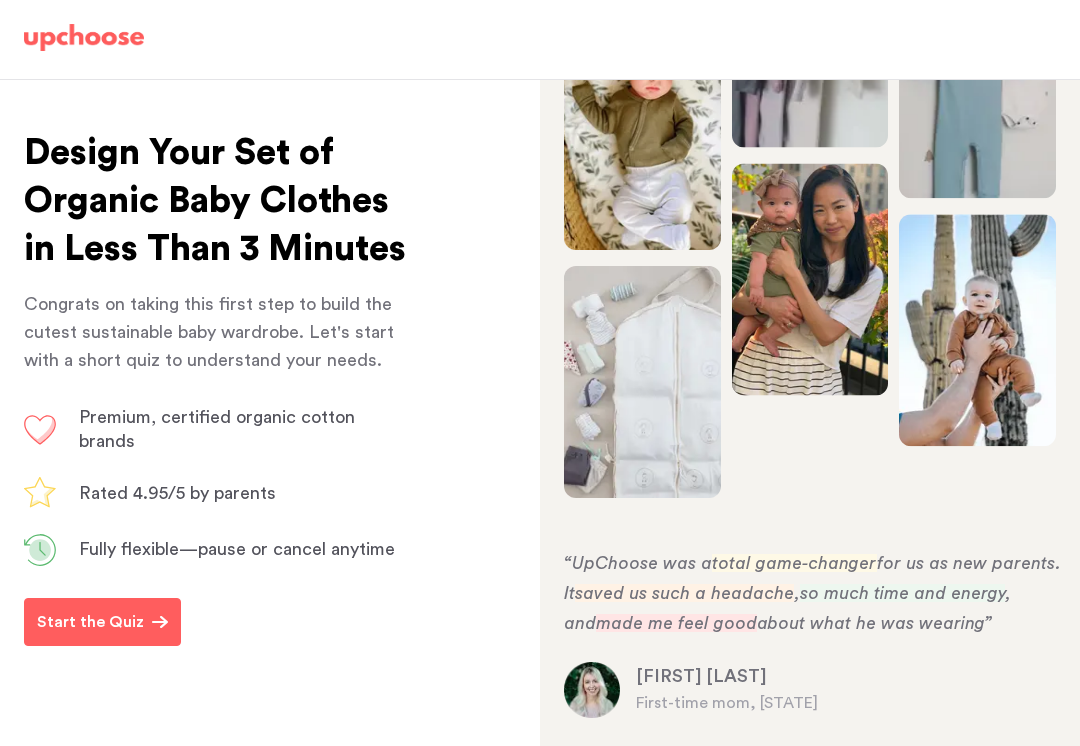 scroll, scrollTop: 0, scrollLeft: 0, axis: both 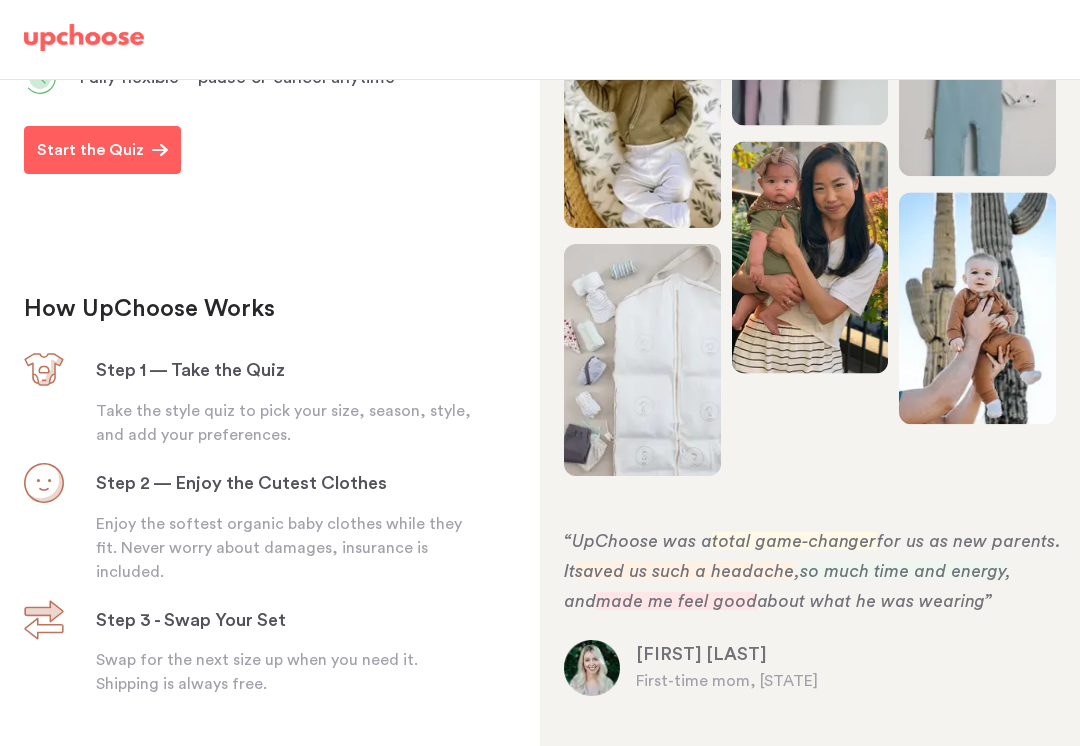 click on "Start the Quiz" at bounding box center (90, 150) 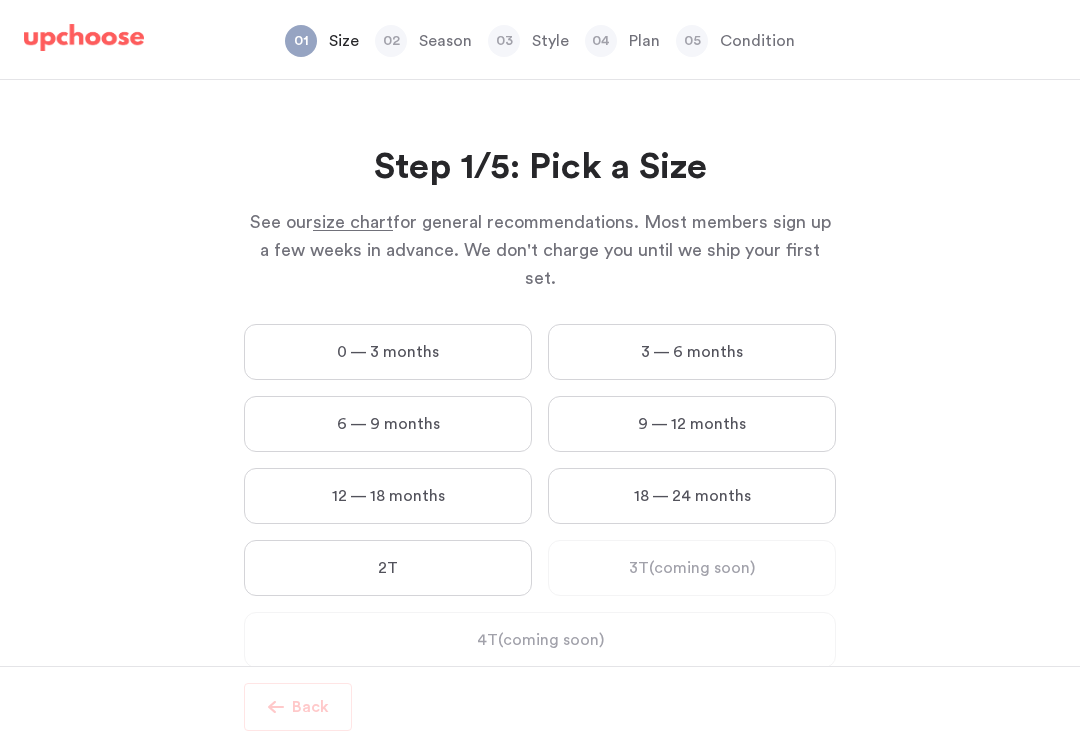 click on "12 — 18 months" at bounding box center [388, 496] 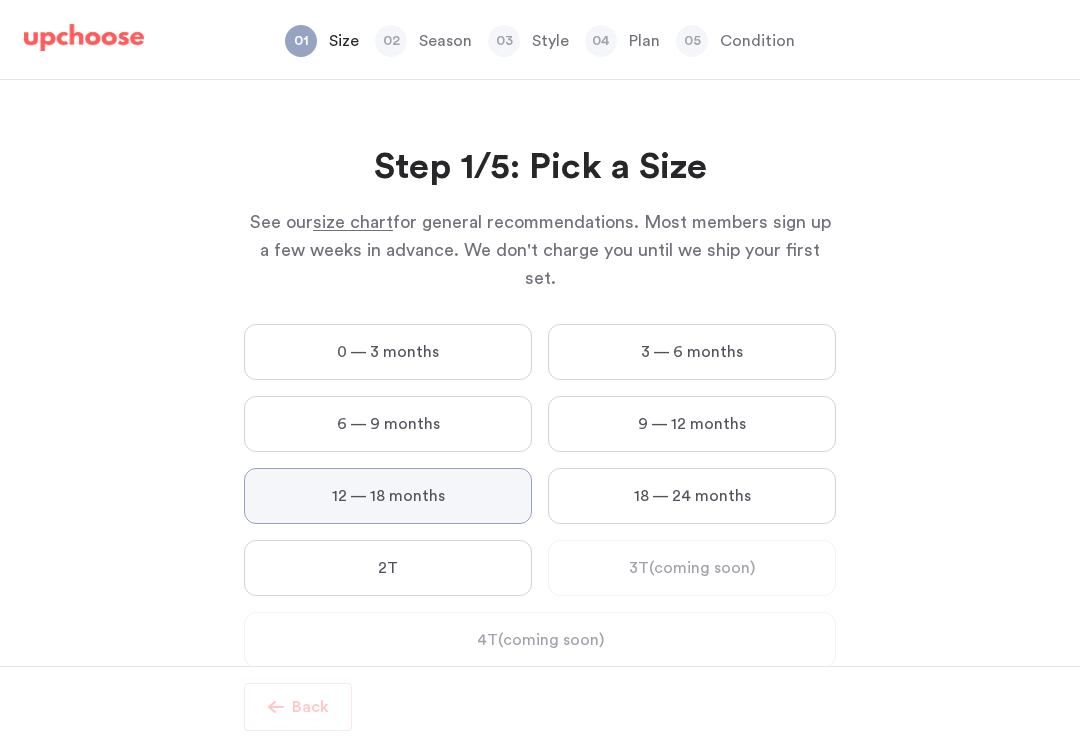 click on "12 — 18 months" at bounding box center (0, 0) 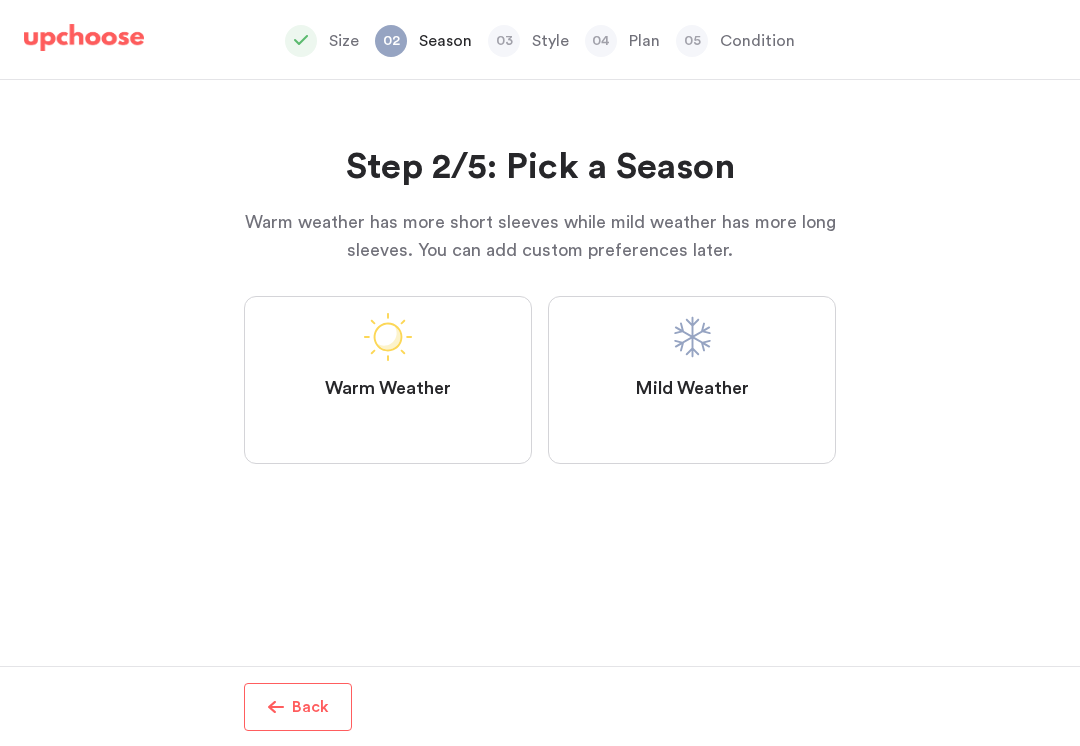 click on "Warm Weather" at bounding box center (388, 380) 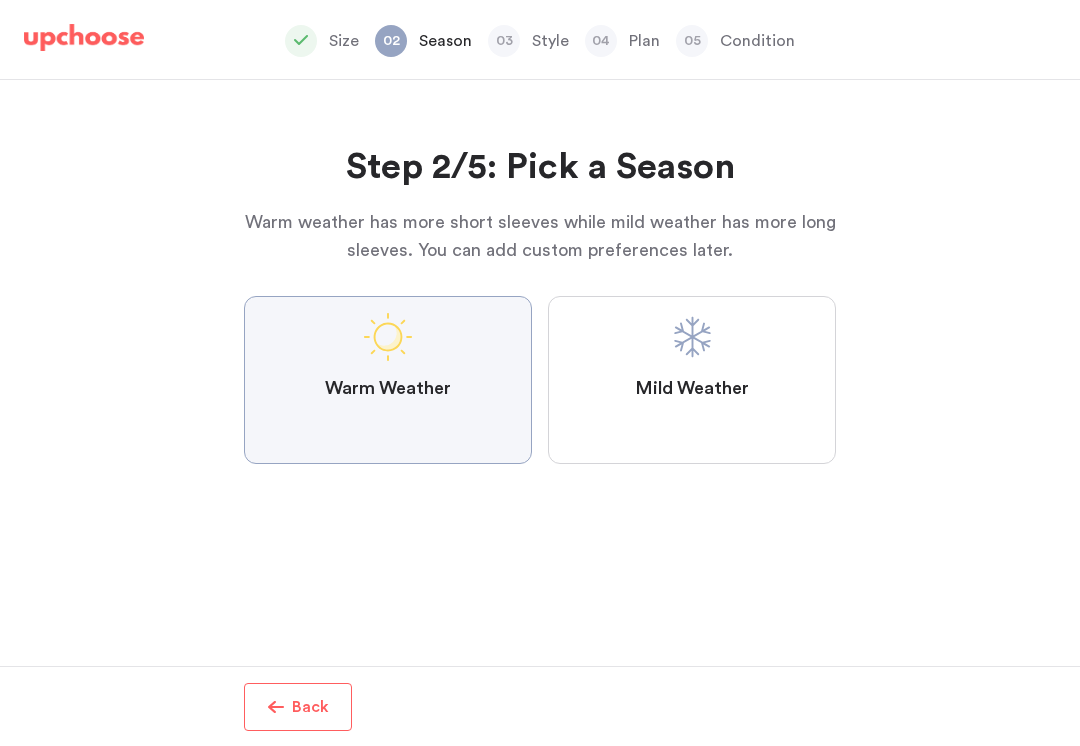 click on "Warm Weather" at bounding box center (0, 0) 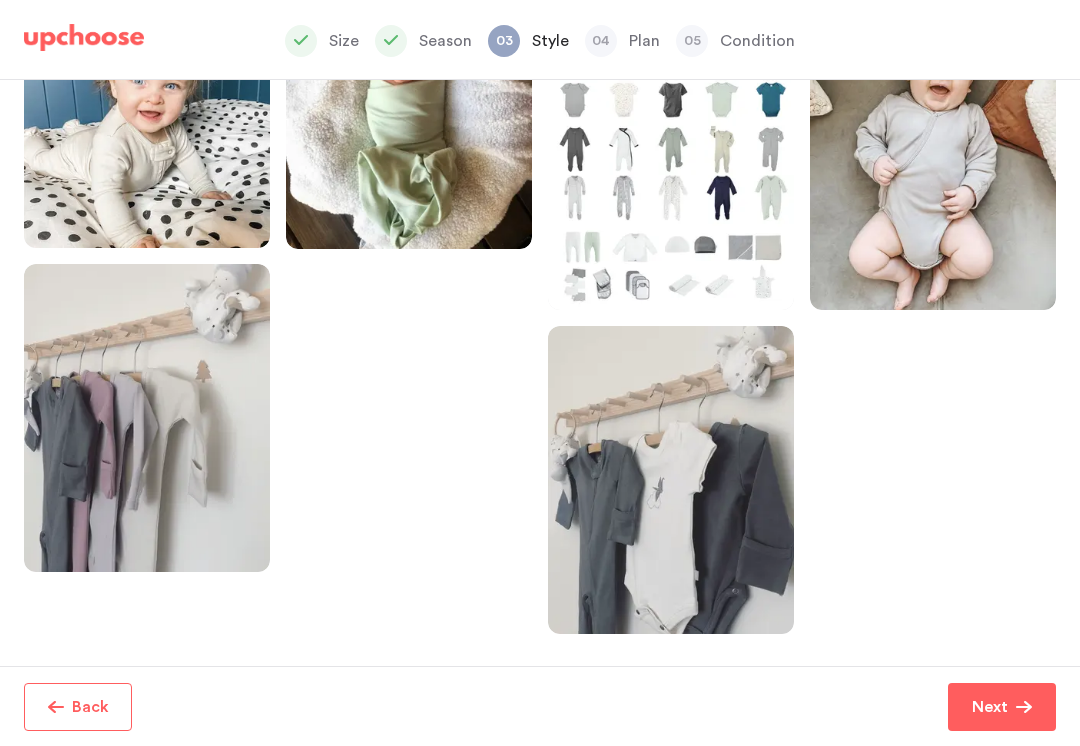 scroll, scrollTop: 484, scrollLeft: 0, axis: vertical 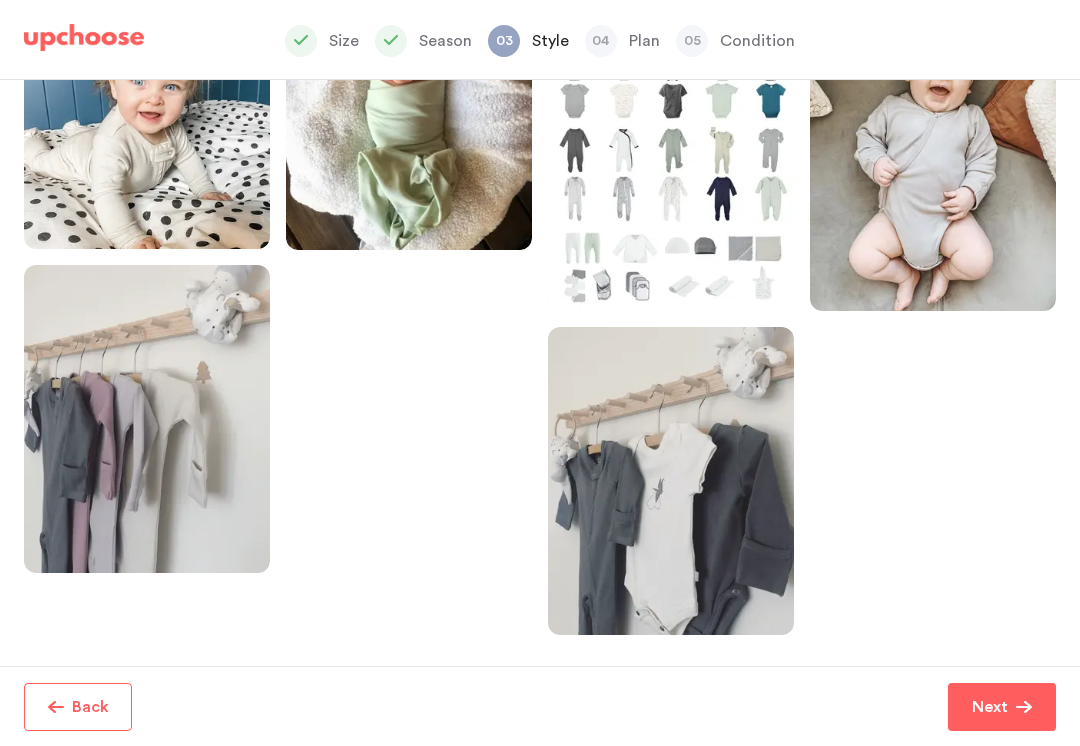 click on "Next" at bounding box center [990, 707] 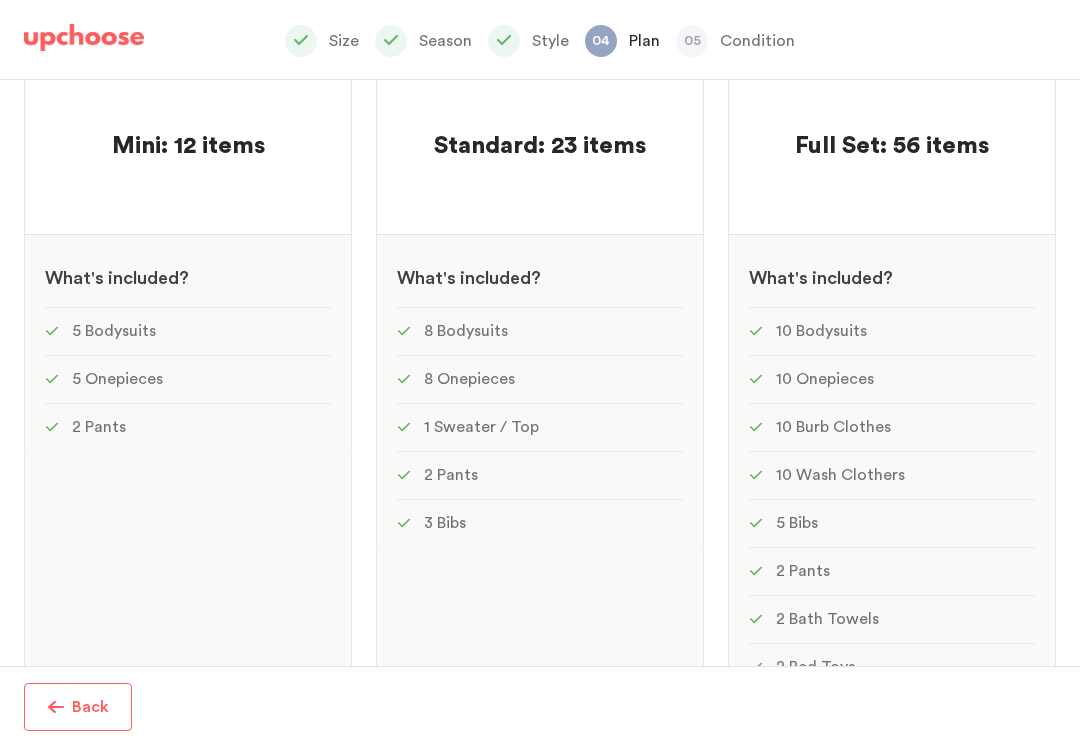 scroll, scrollTop: 195, scrollLeft: 0, axis: vertical 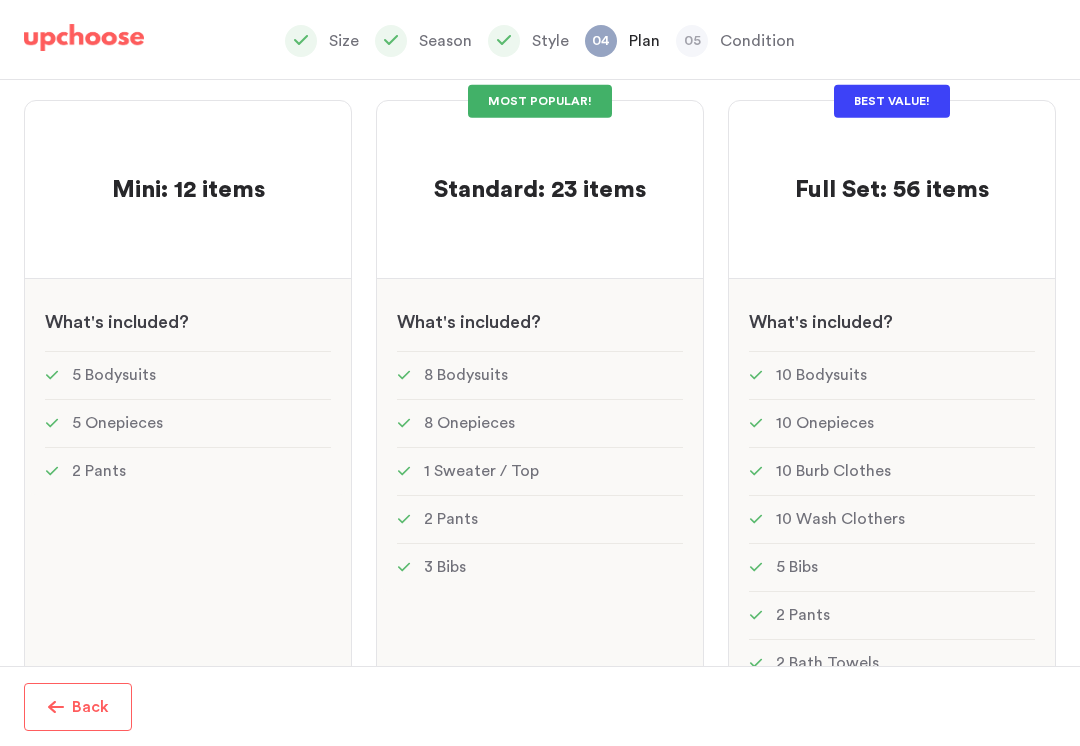 click on "See  w W hat's included ?" at bounding box center [188, 315] 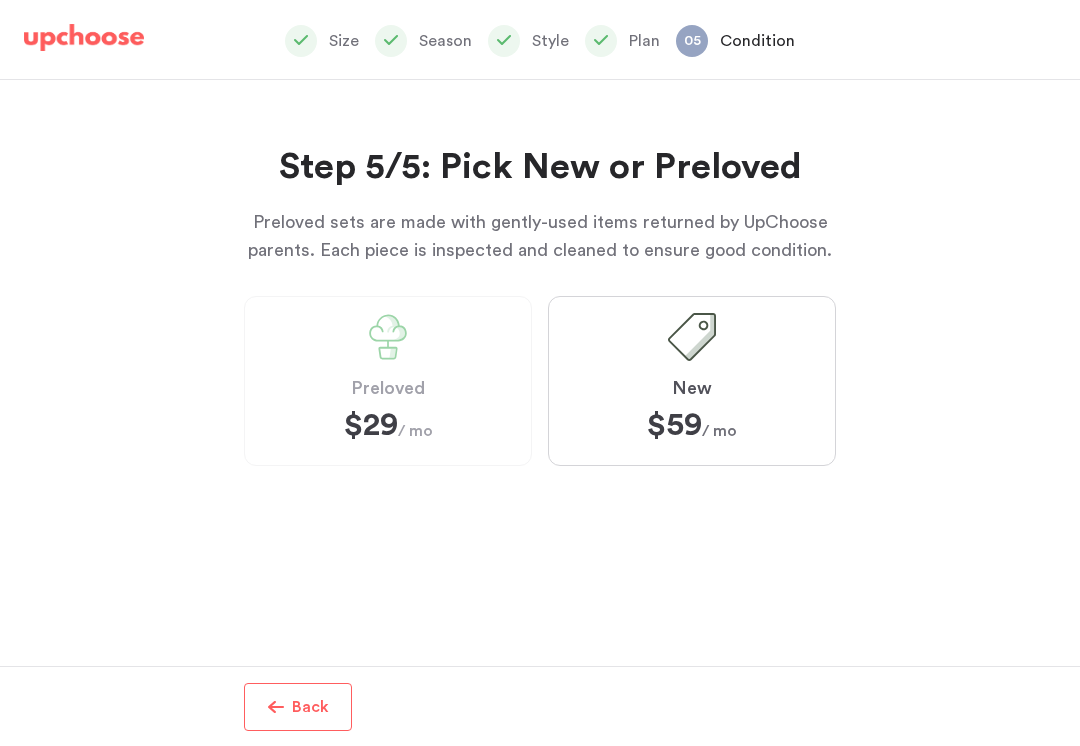 click on "Preloved" at bounding box center [388, 389] 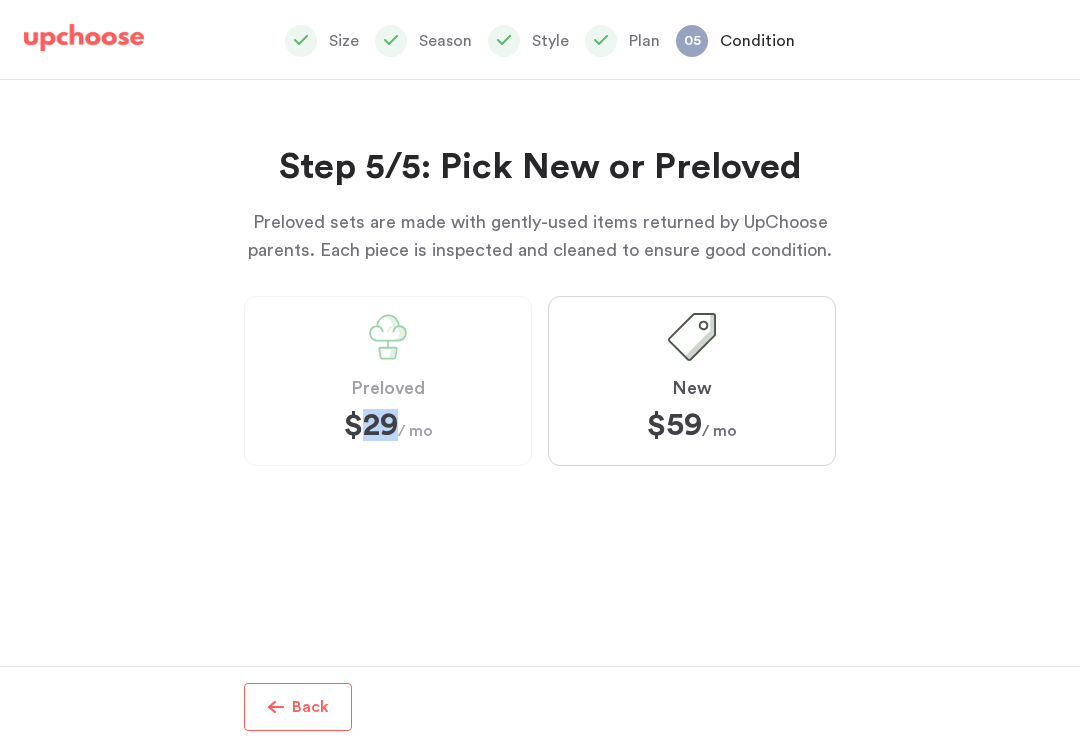 click on "Preloved $29 $29  / mo" at bounding box center (388, 381) 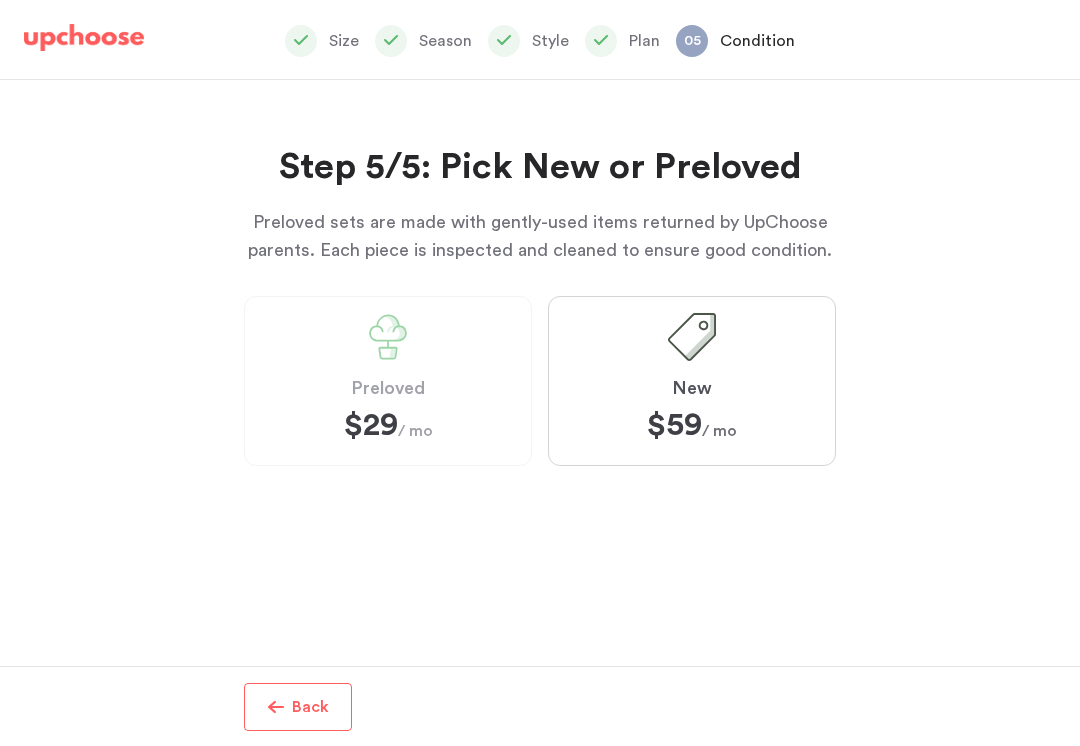 click on "Preloved $29 $29  / mo New $59 $59  / mo" at bounding box center (540, 404) 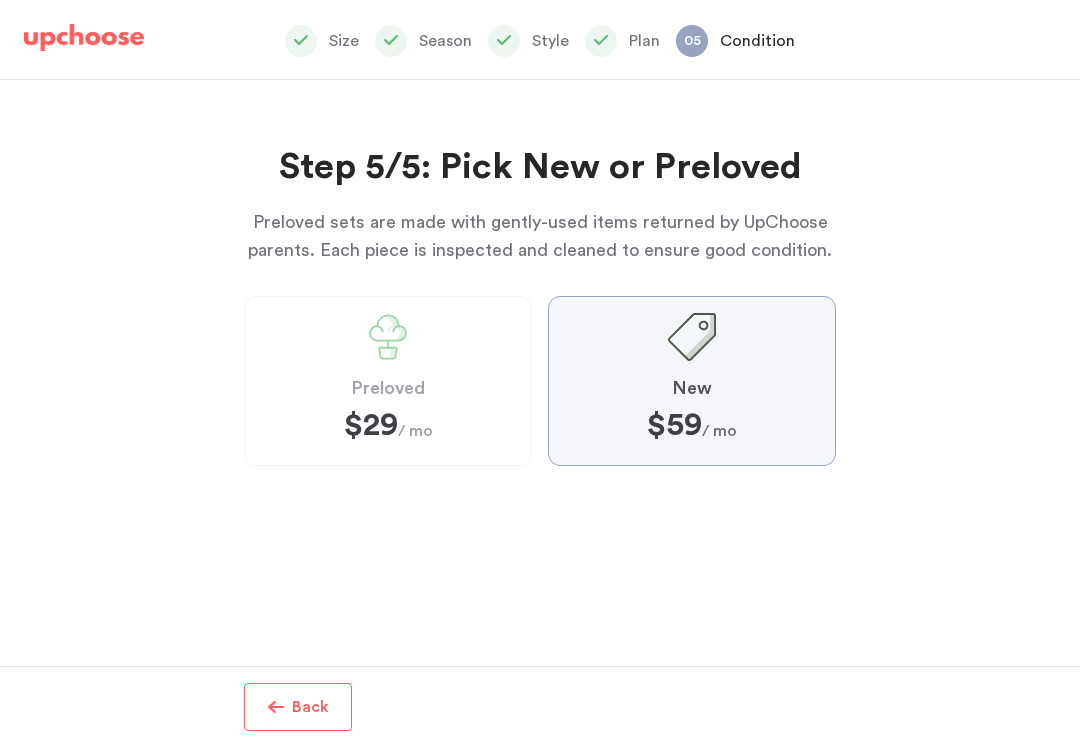 click on "New $59 $59  / mo" at bounding box center [0, 0] 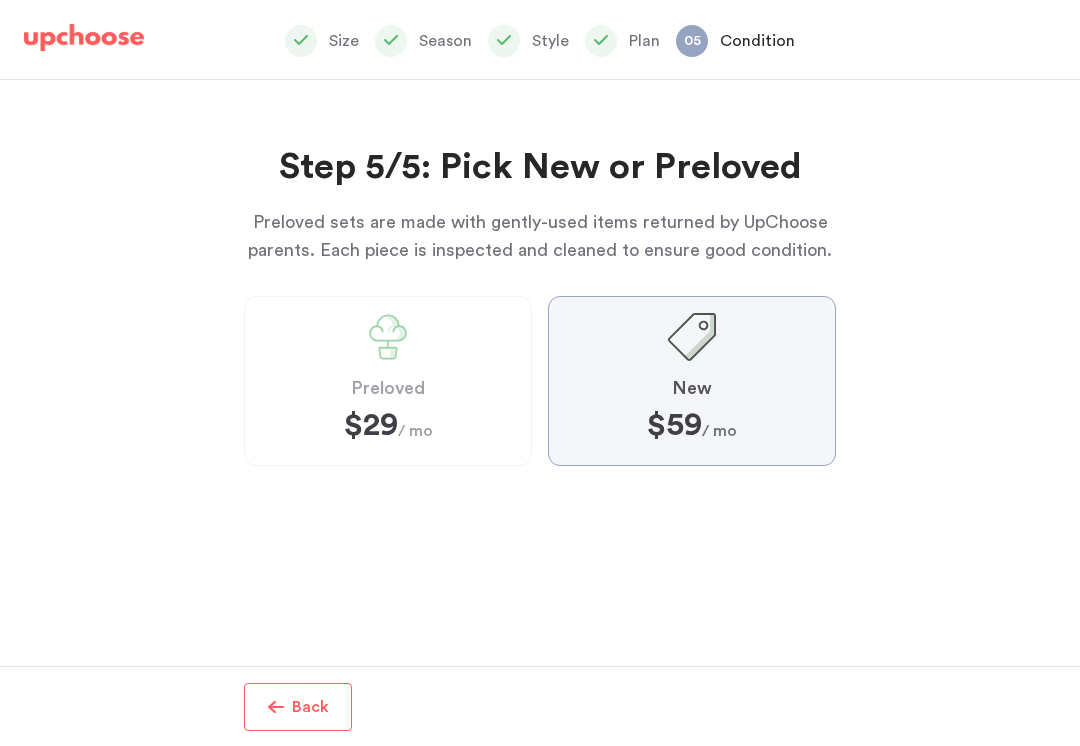 click on "$29" at bounding box center (371, 425) 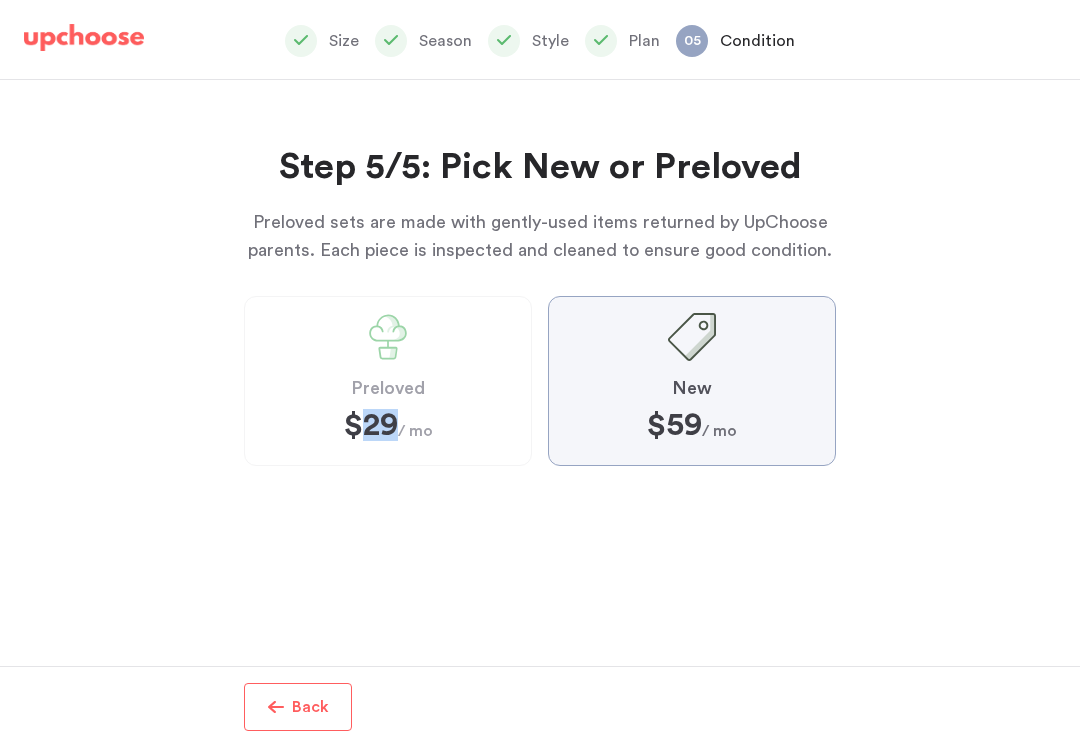 click on "$29 $29  / mo" at bounding box center (388, 425) 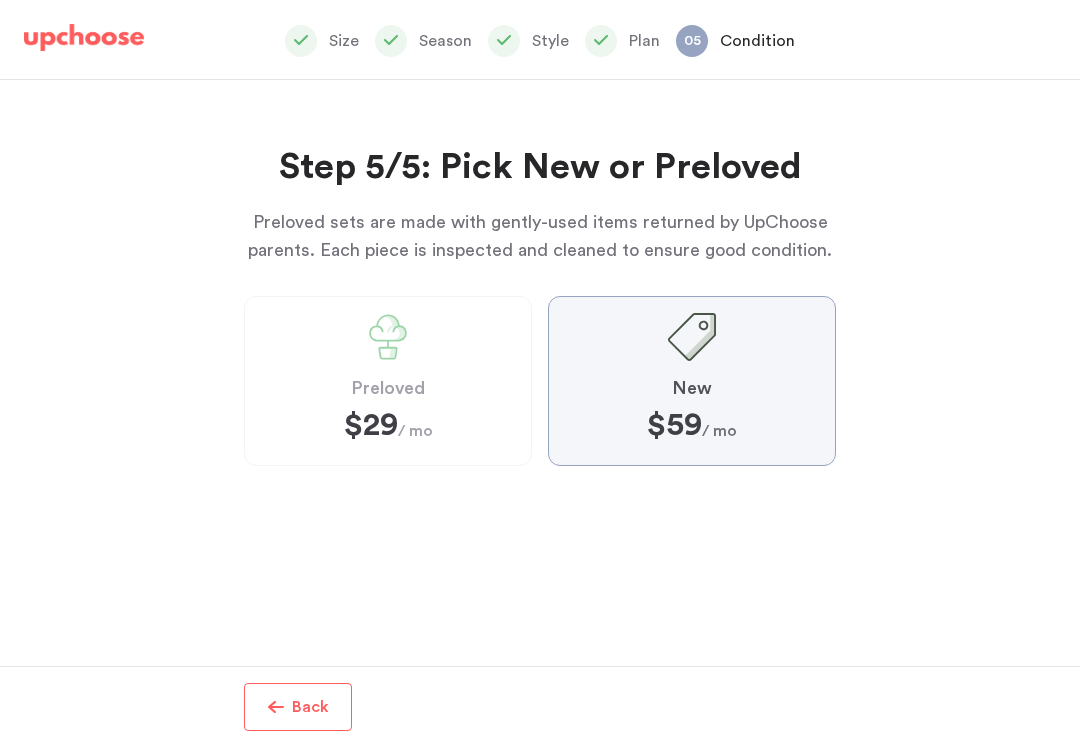 click on "Preloved $29 $29  / mo" at bounding box center (388, 381) 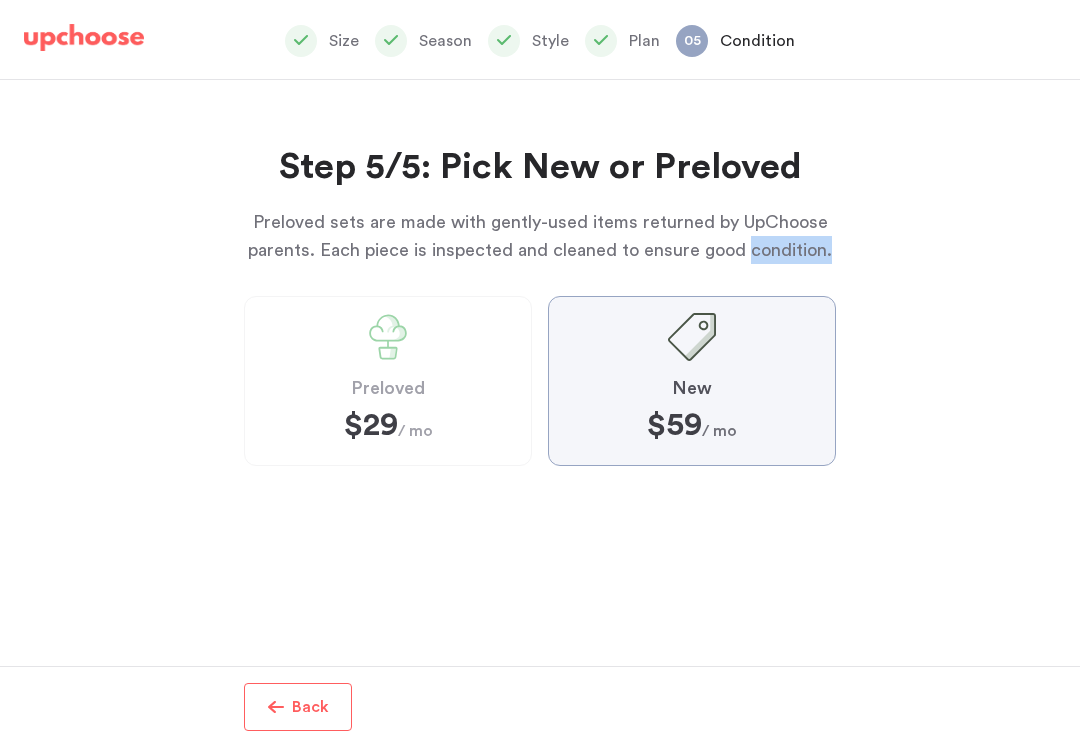 click on "Step 5/5: Pick New or Preloved Preloved sets are made with gently-used items returned by UpChoose parents. Each piece is inspected and cleaned to ensure good condition. Step 5/5: Pick New or Preloved Preloved sets are made with gently-used items returned by UpChoose parents. Each piece is inspected and cleaned to ensure good condition. Preloved $29 $29  / mo New $59 $59  / mo" at bounding box center [540, 373] 